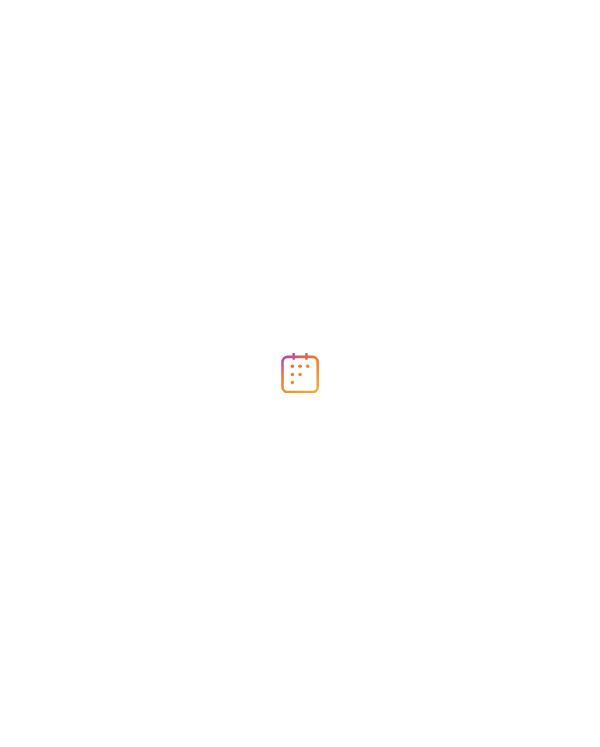scroll, scrollTop: 0, scrollLeft: 0, axis: both 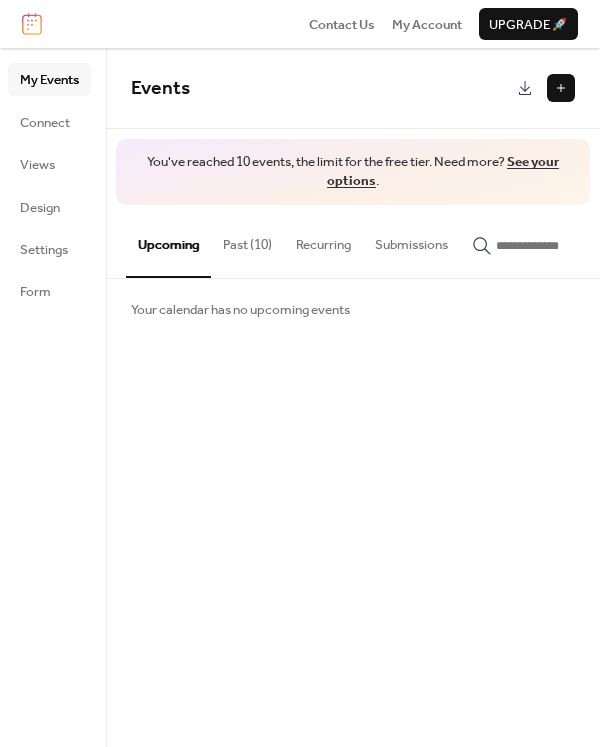 click on "Past (10)" at bounding box center [247, 240] 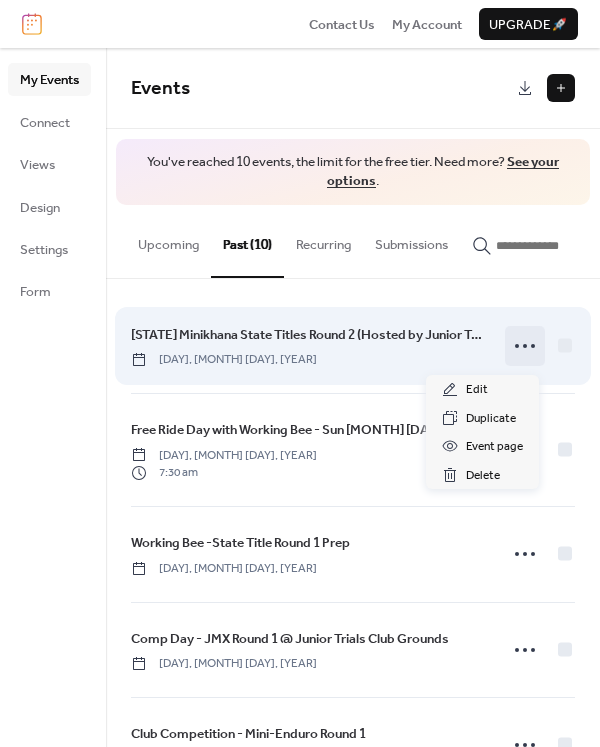 click 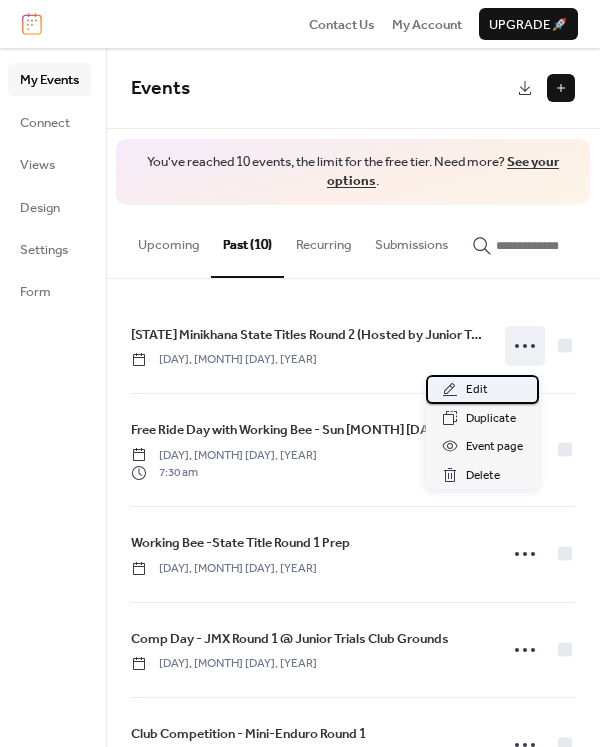 click on "Edit" at bounding box center (477, 390) 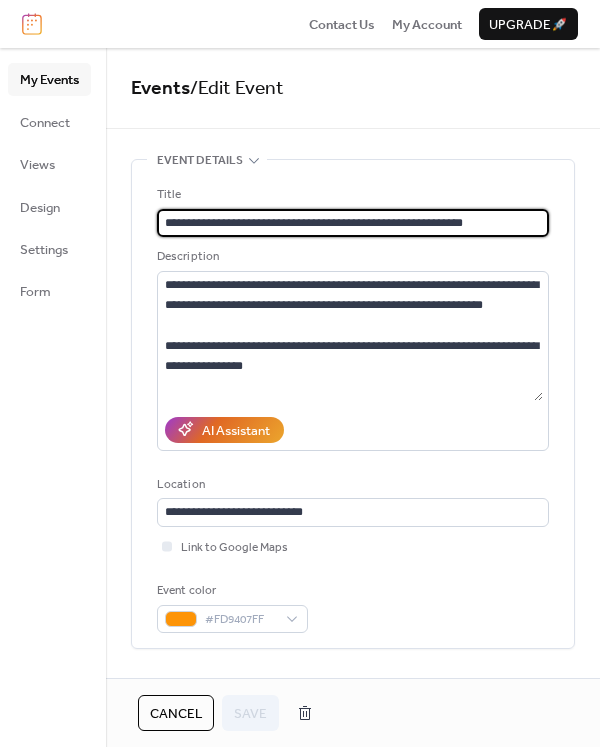 click on "**********" at bounding box center [353, 223] 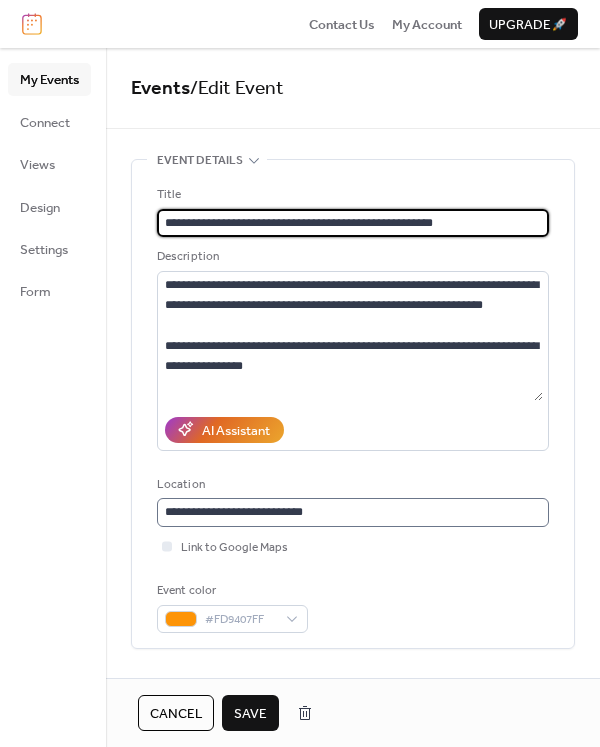 type on "**********" 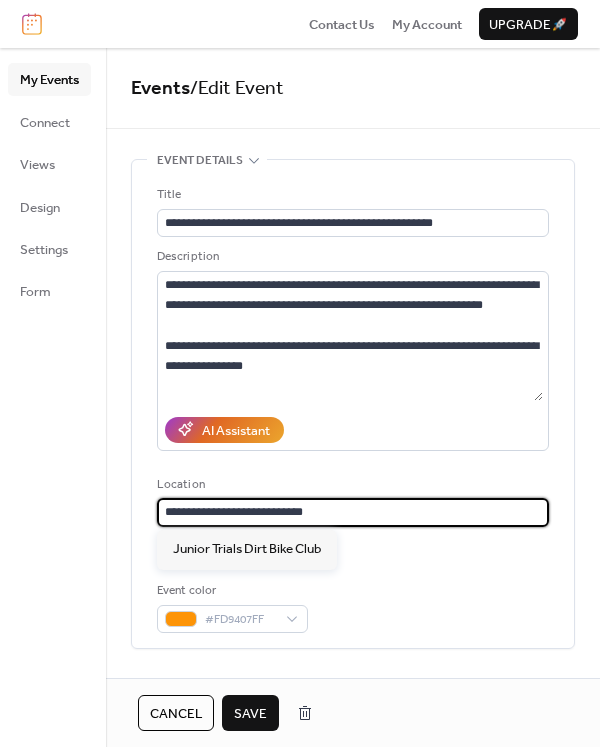 drag, startPoint x: 388, startPoint y: 504, endPoint x: 83, endPoint y: 504, distance: 305 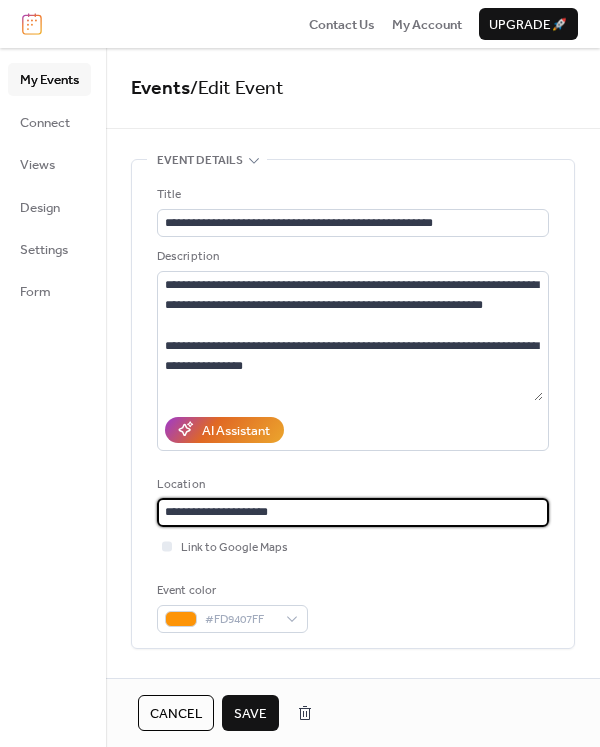 type on "**********" 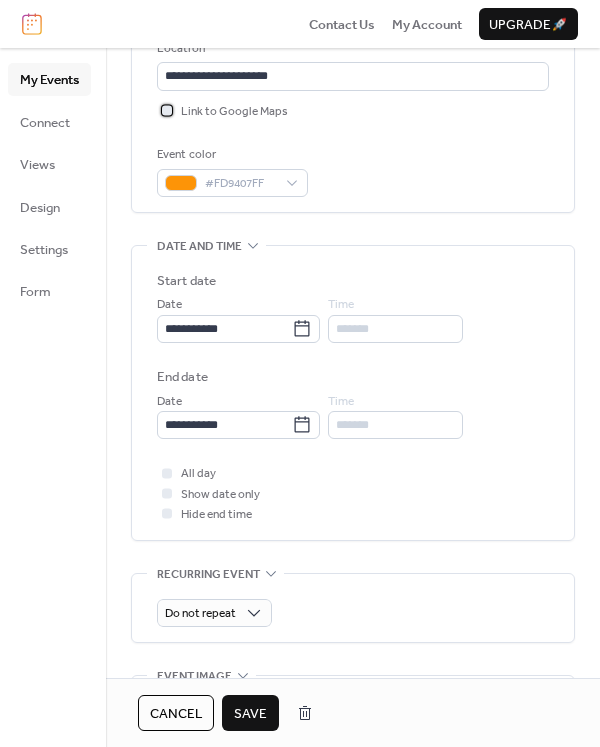 scroll, scrollTop: 446, scrollLeft: 0, axis: vertical 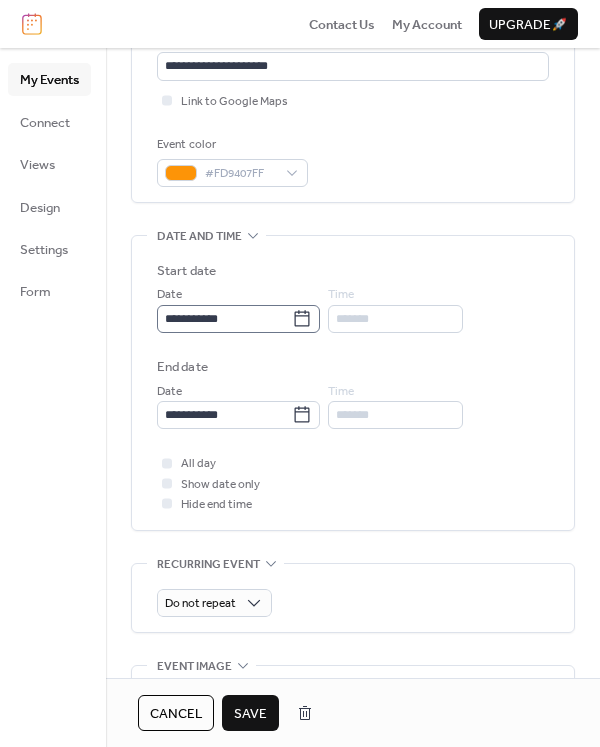 click 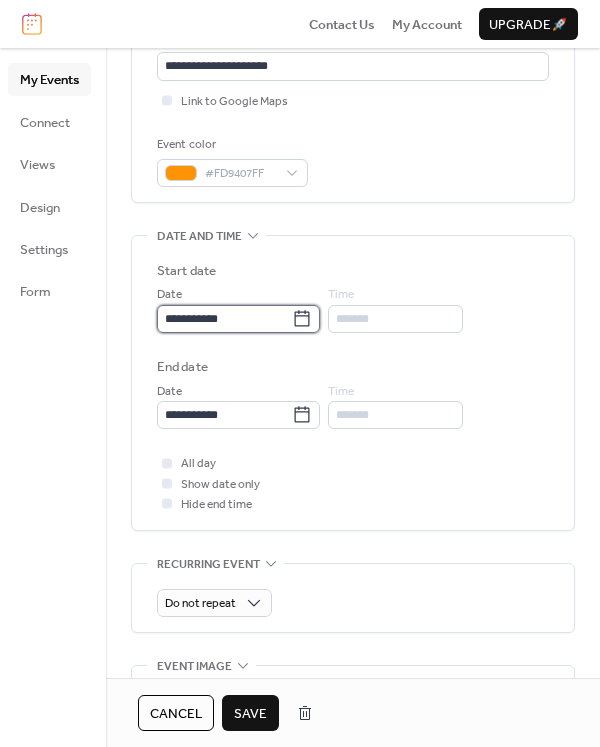 click on "**********" at bounding box center (224, 319) 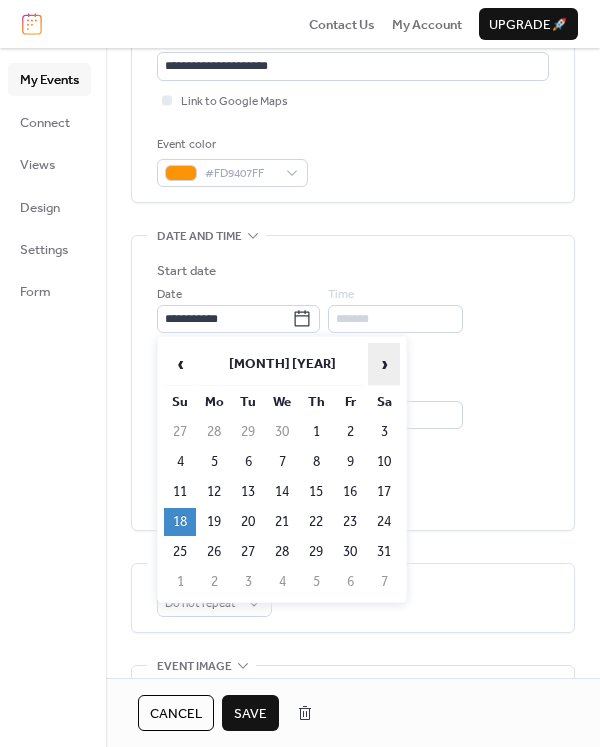 click on "›" at bounding box center (384, 364) 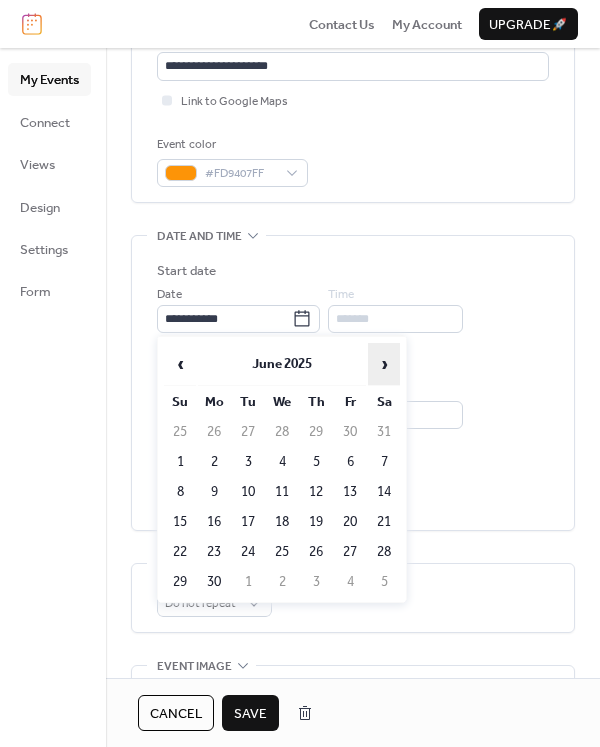 click on "›" at bounding box center (384, 364) 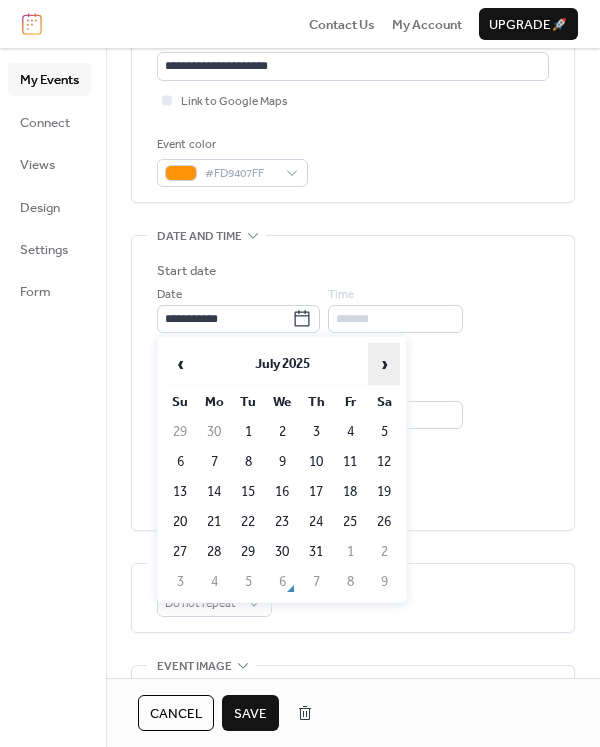 click on "›" at bounding box center [384, 364] 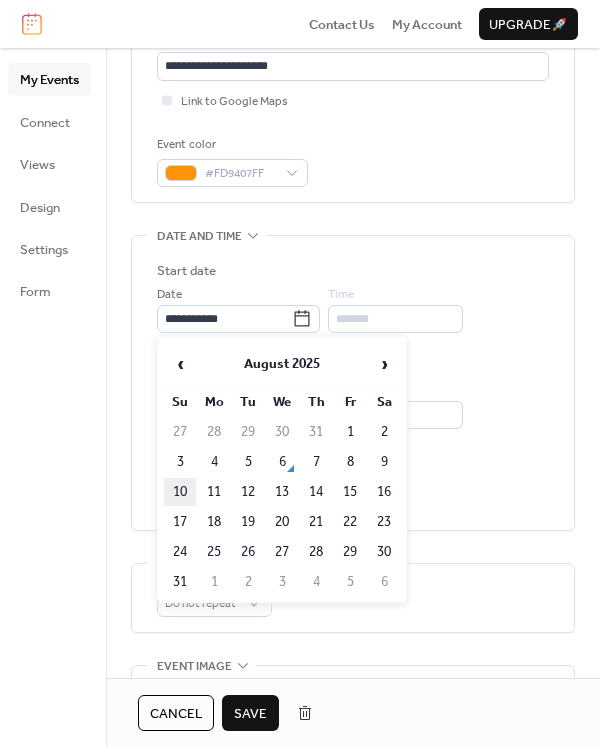 click on "10" at bounding box center (180, 492) 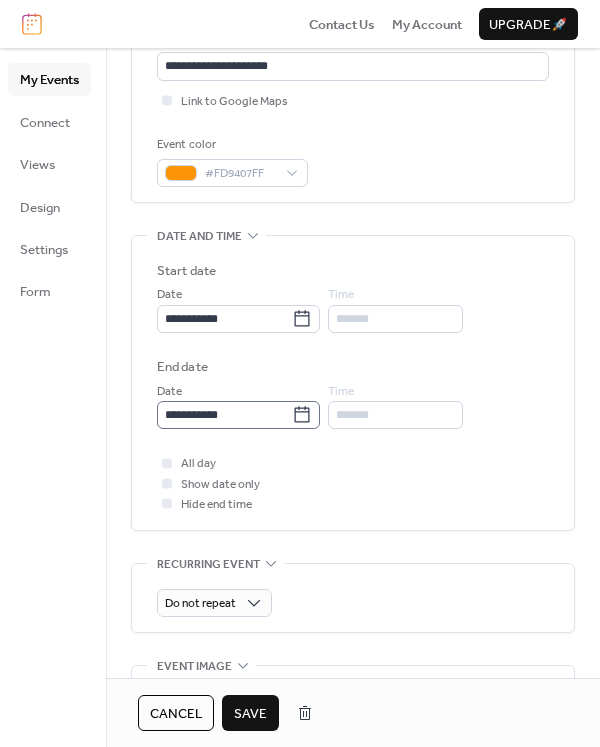 click 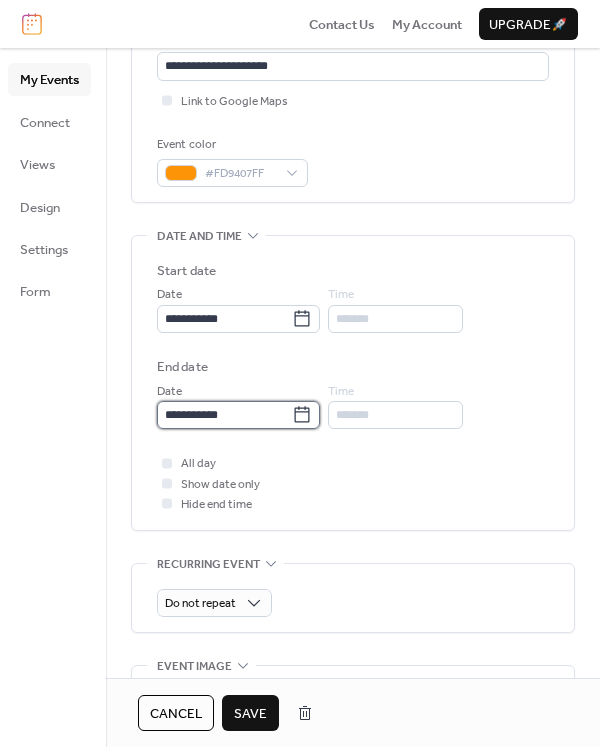click on "**********" at bounding box center [224, 415] 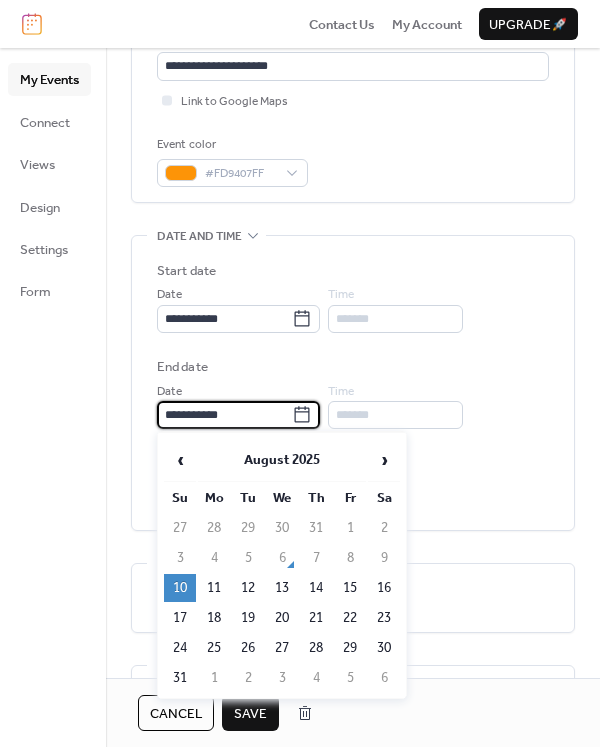 click 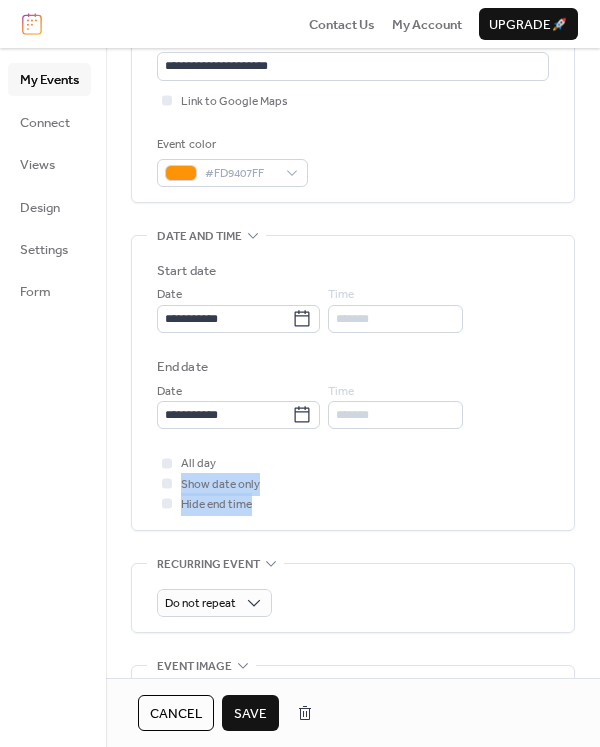 drag, startPoint x: 592, startPoint y: 457, endPoint x: 592, endPoint y: 502, distance: 45 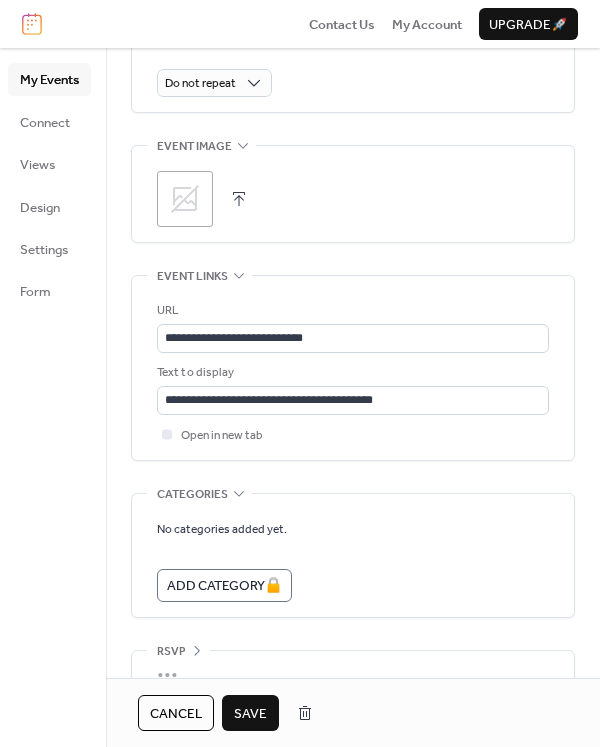 scroll, scrollTop: 994, scrollLeft: 0, axis: vertical 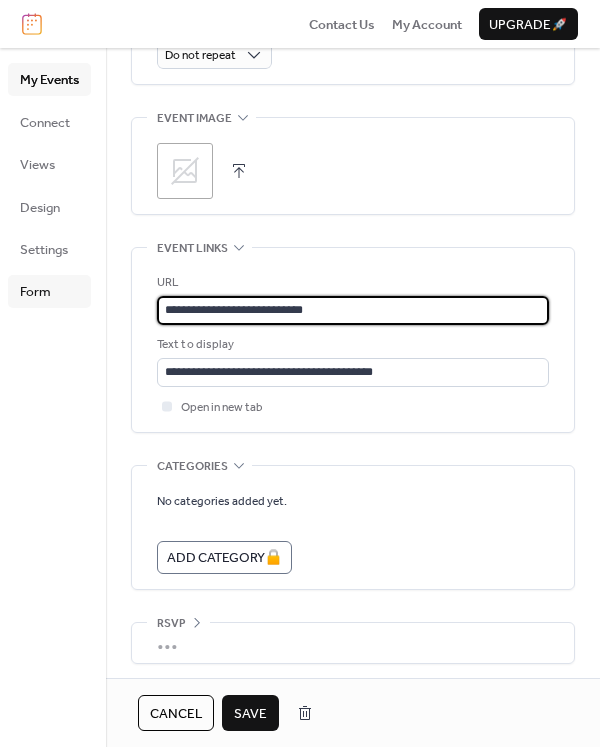 drag, startPoint x: 345, startPoint y: 315, endPoint x: 8, endPoint y: 292, distance: 337.78397 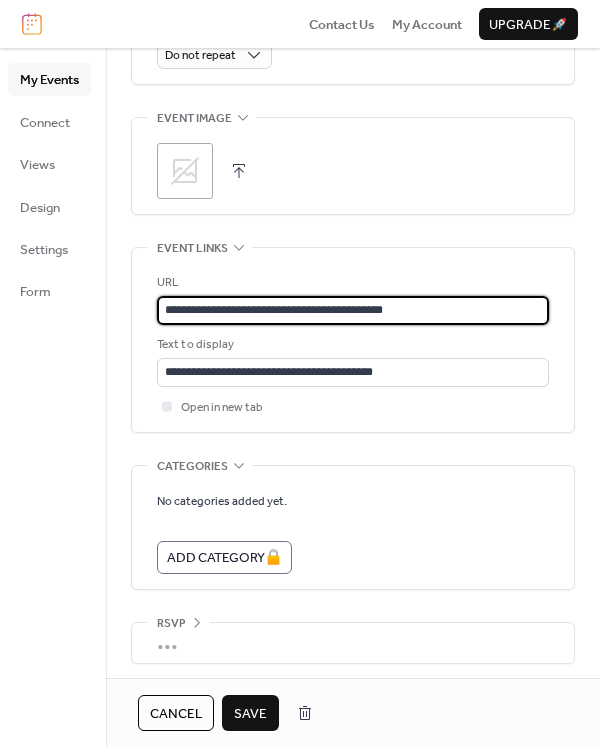 type on "**********" 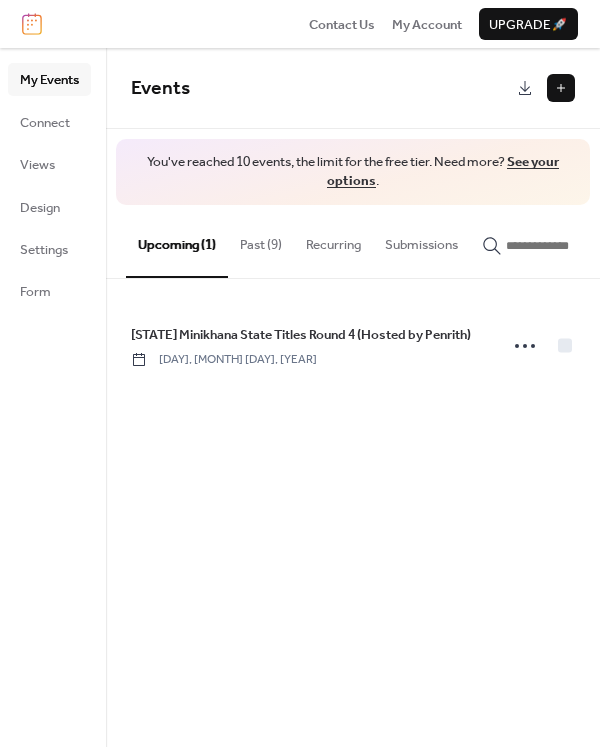 click on "Past (9)" at bounding box center [261, 240] 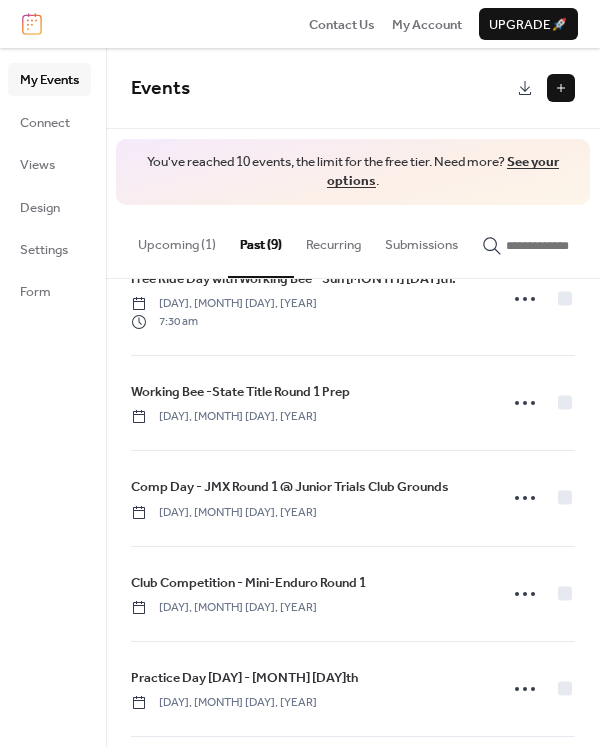 scroll, scrollTop: 0, scrollLeft: 0, axis: both 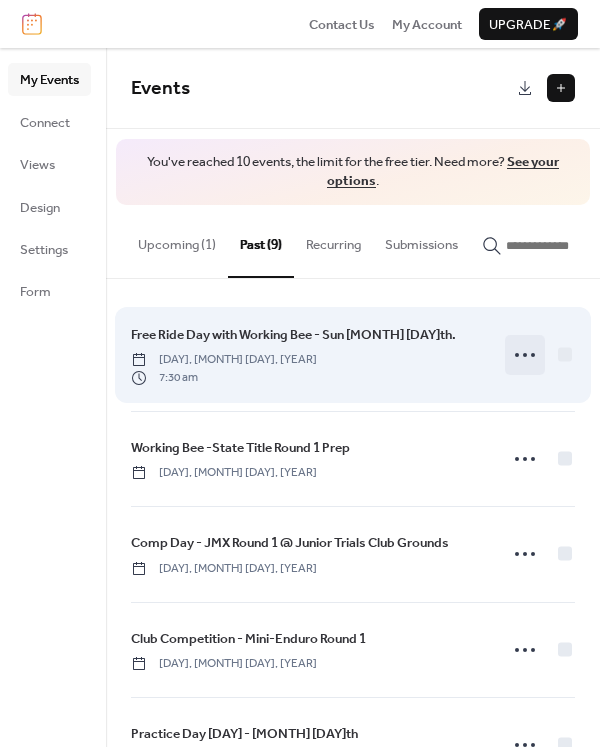 click 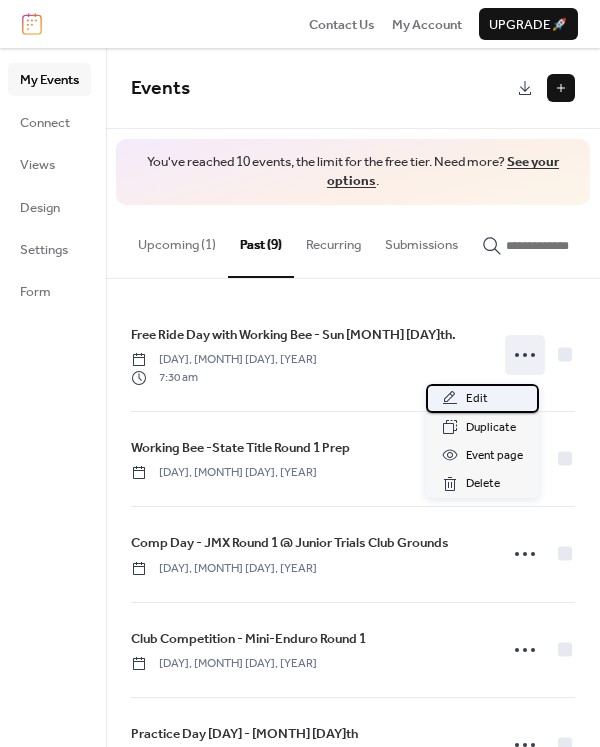 click on "Edit" at bounding box center (482, 398) 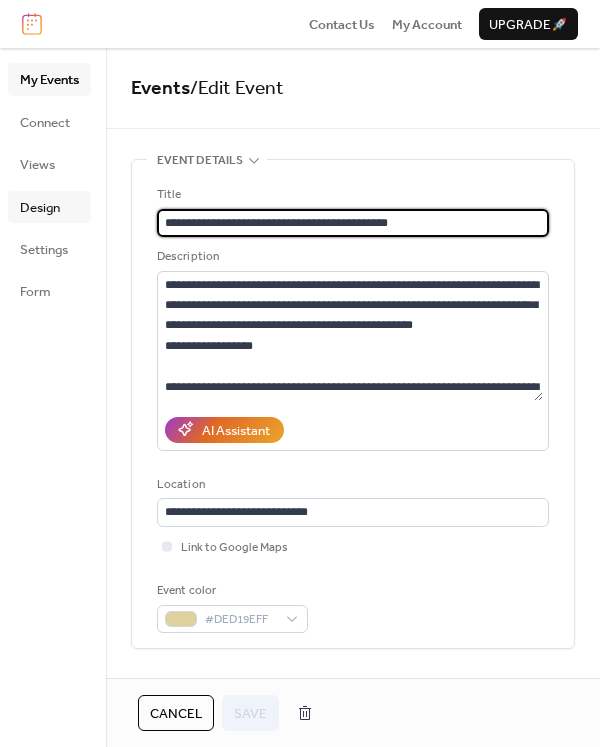 drag, startPoint x: 258, startPoint y: 224, endPoint x: 54, endPoint y: 218, distance: 204.08821 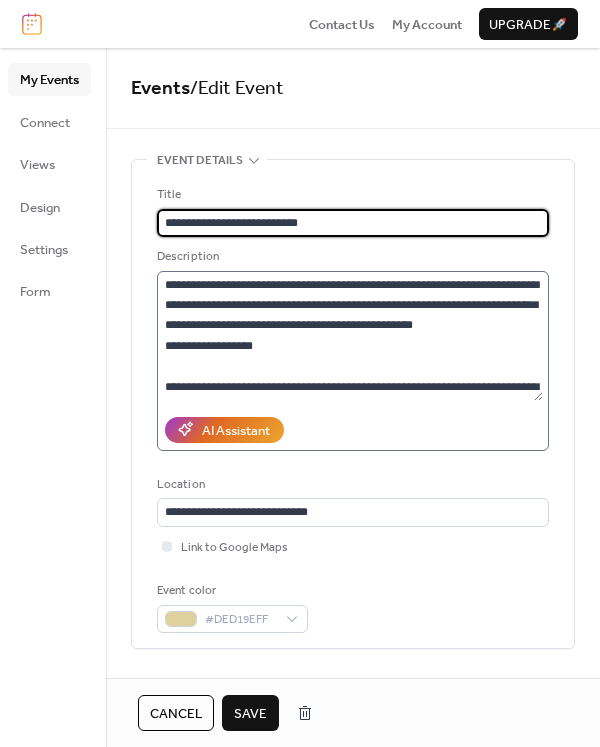type on "**********" 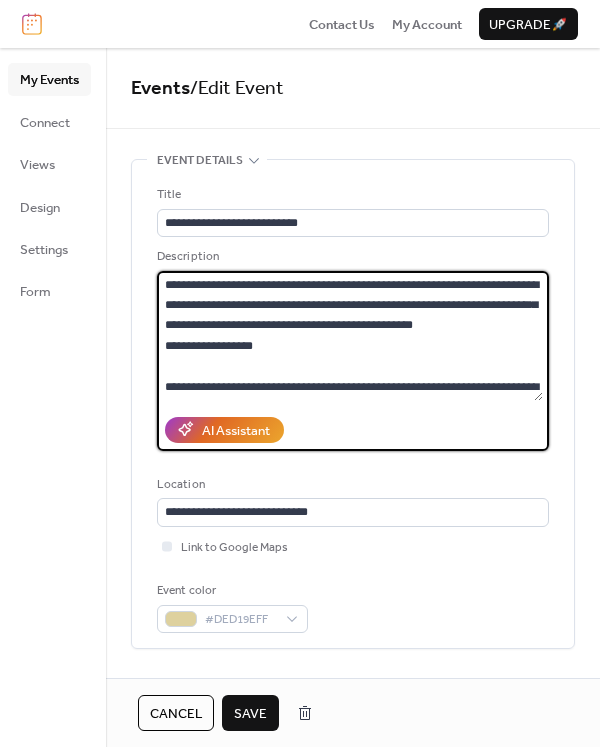 click on "**********" at bounding box center [350, 336] 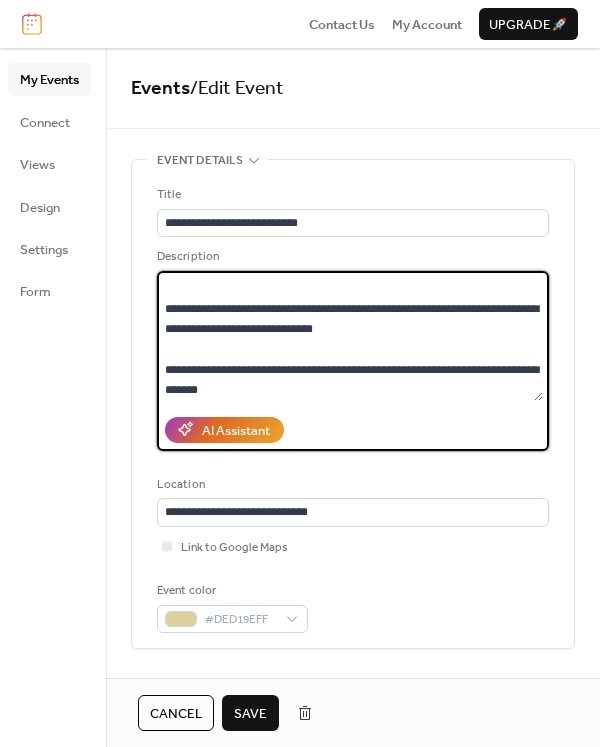 scroll, scrollTop: 142, scrollLeft: 0, axis: vertical 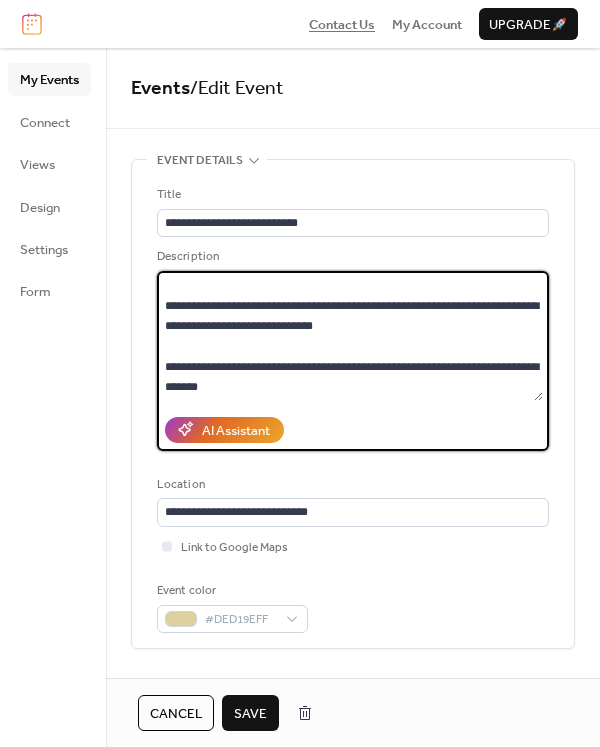 type on "**********" 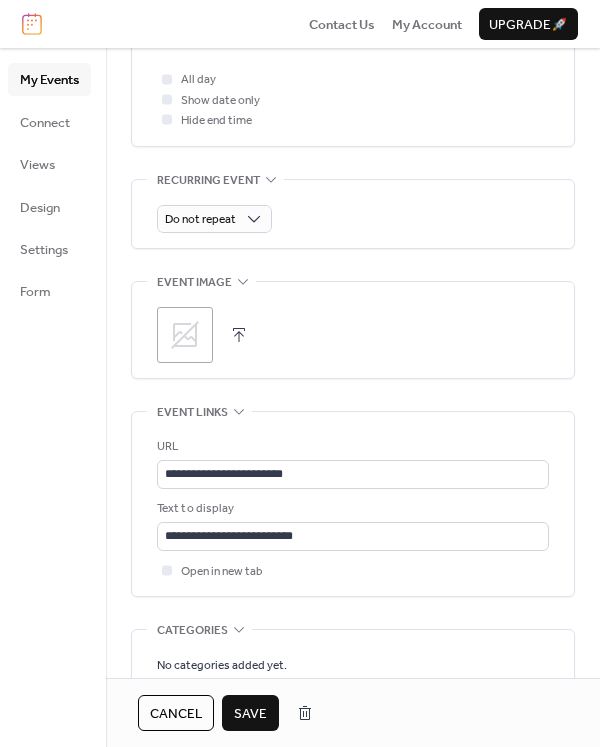 scroll, scrollTop: 839, scrollLeft: 0, axis: vertical 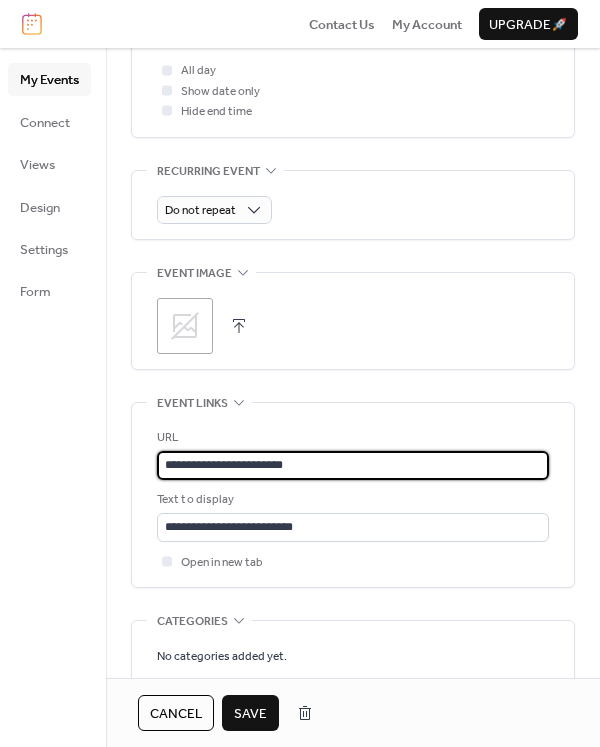 drag, startPoint x: 310, startPoint y: 465, endPoint x: 49, endPoint y: 446, distance: 261.69064 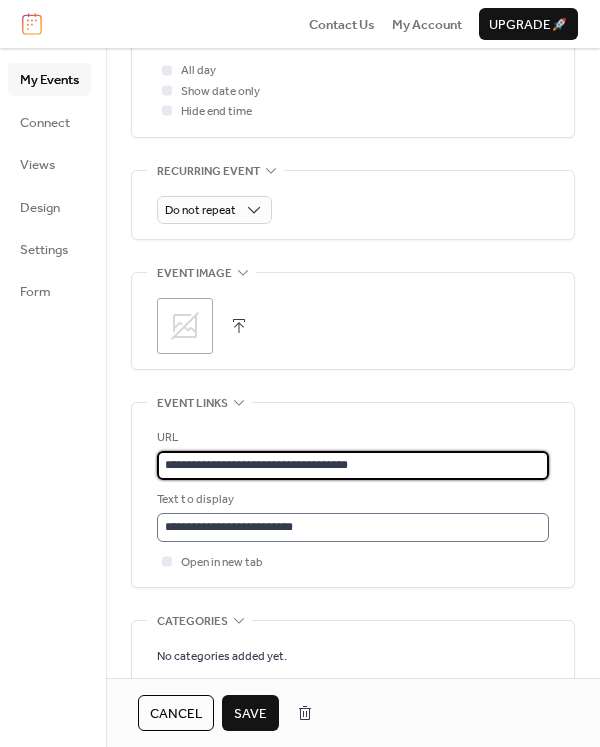 type on "**********" 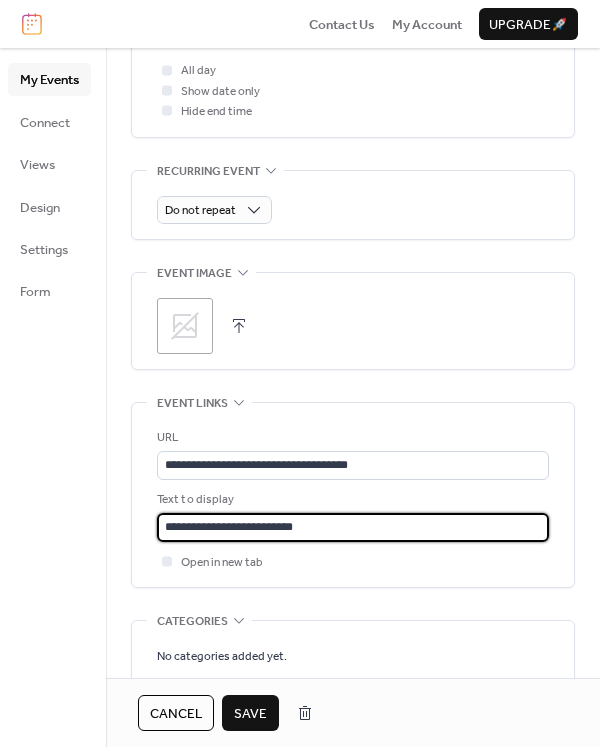click on "**********" at bounding box center [353, 527] 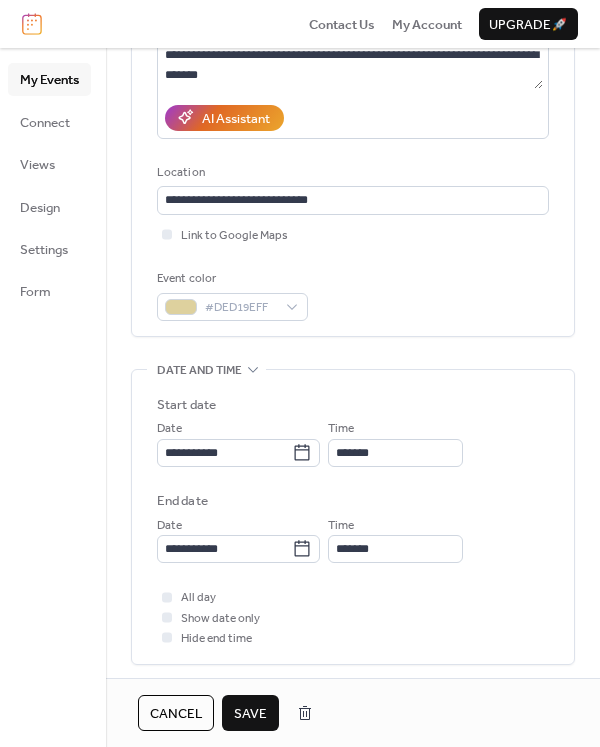 scroll, scrollTop: 308, scrollLeft: 0, axis: vertical 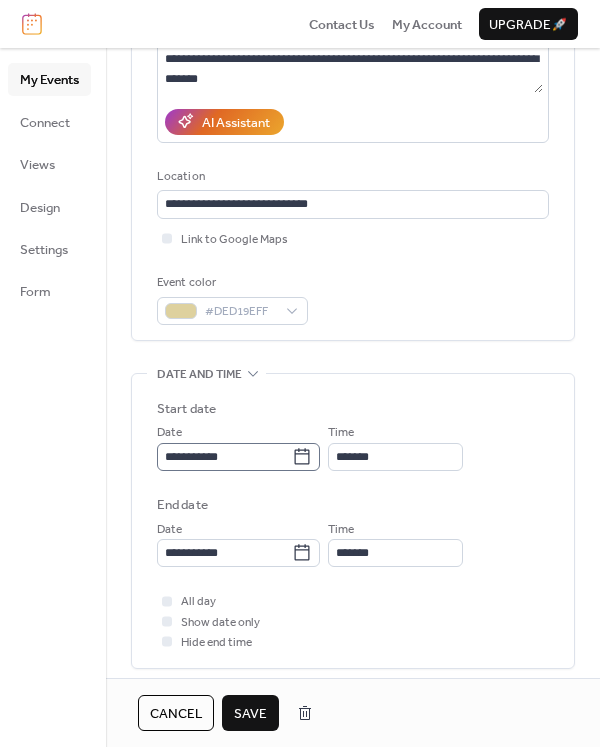 type on "**********" 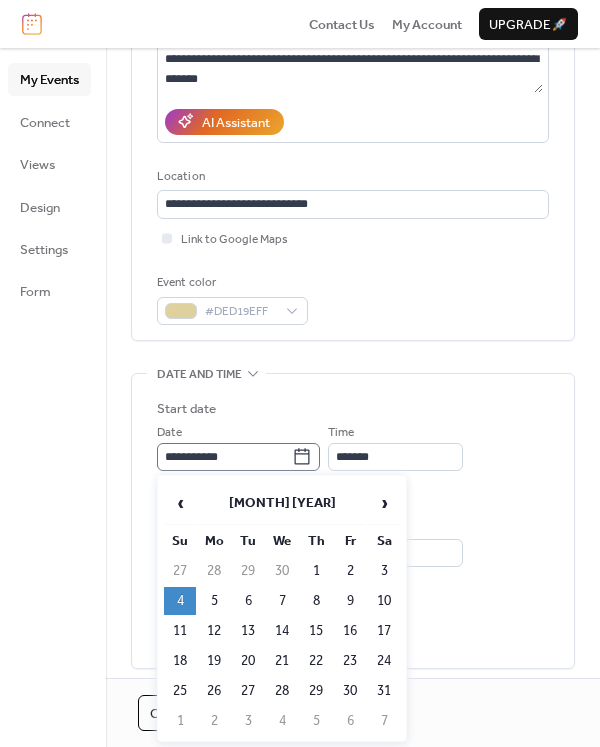 click 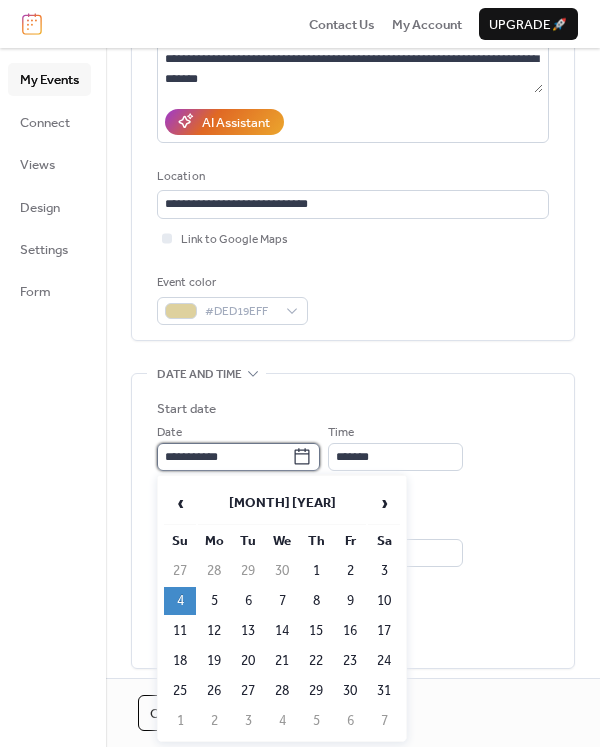 click on "**********" at bounding box center (224, 457) 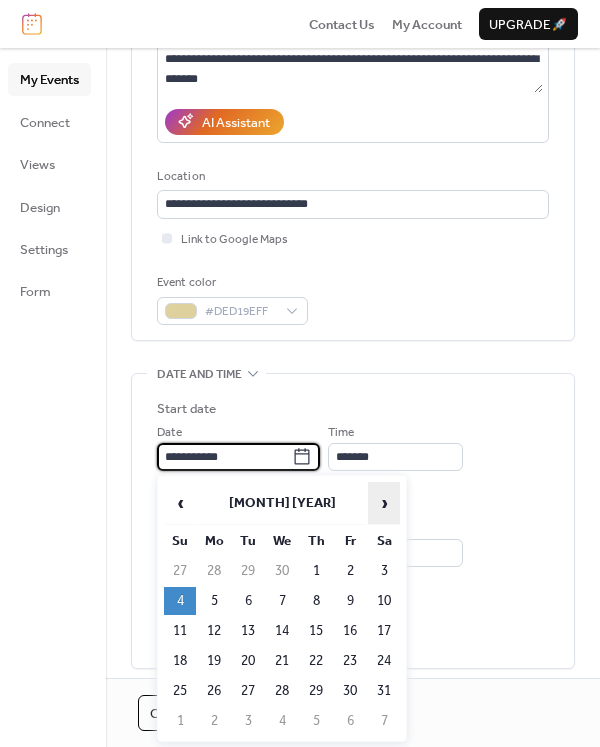 click on "›" at bounding box center [384, 503] 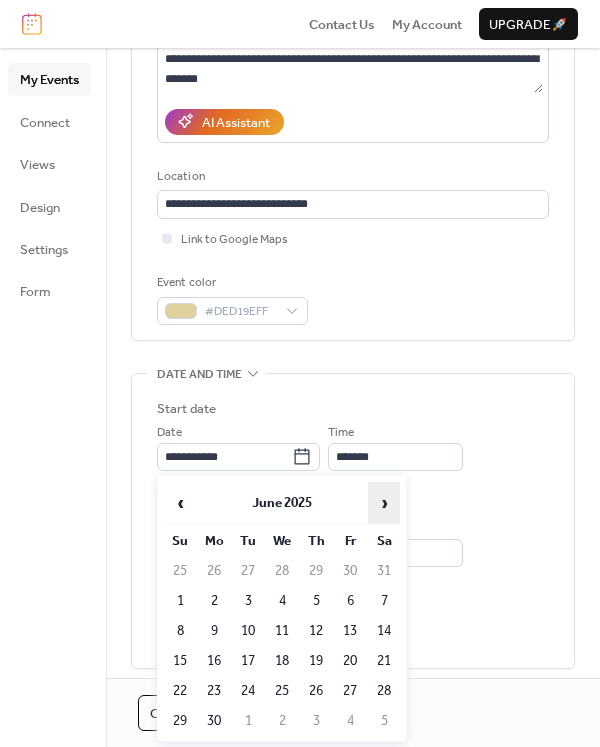 click on "›" at bounding box center [384, 503] 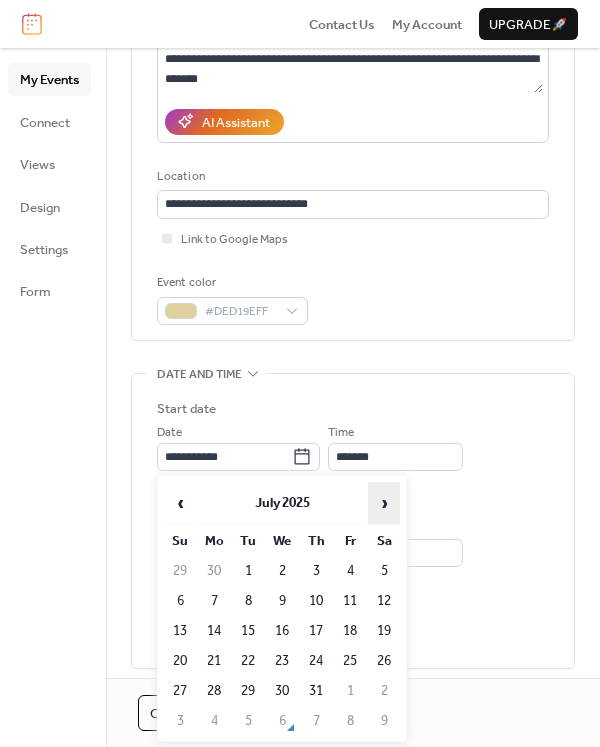 click on "›" at bounding box center [384, 503] 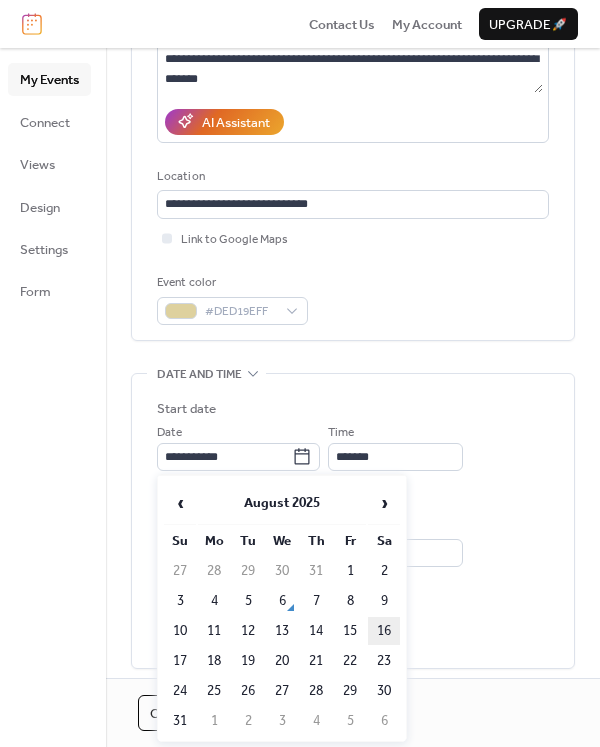 click on "16" at bounding box center [384, 631] 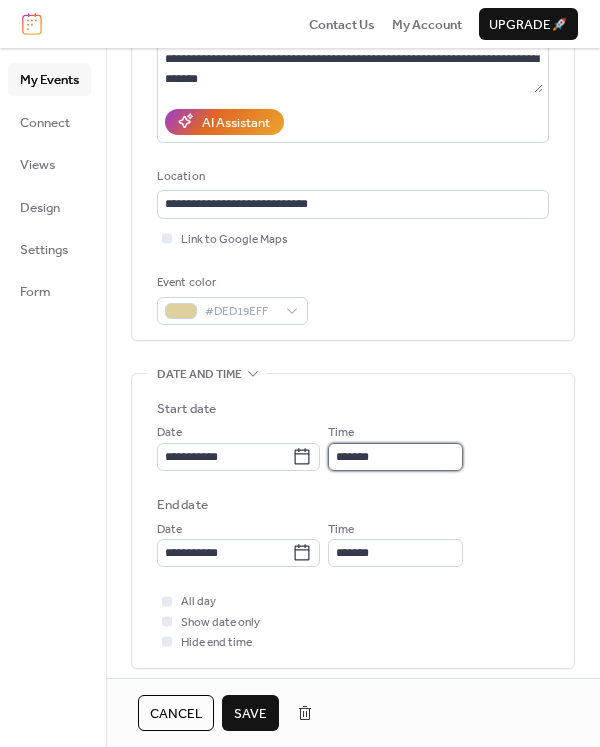 click on "*******" at bounding box center [395, 457] 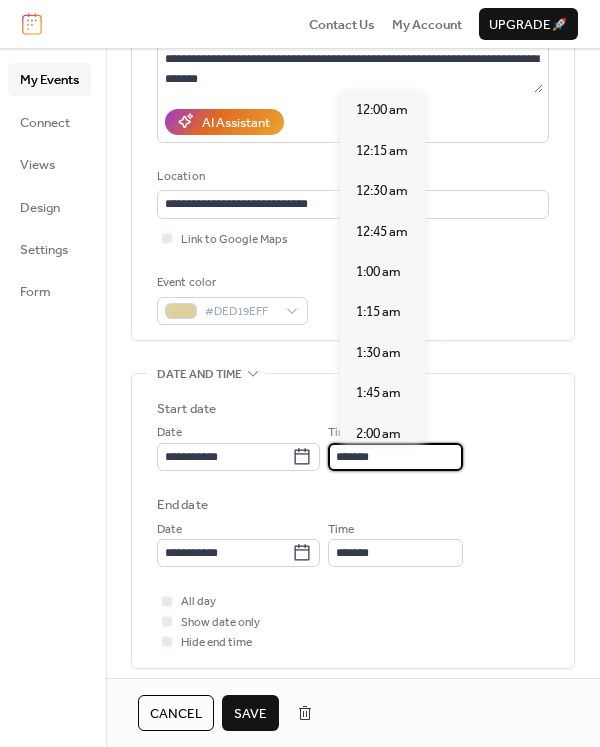 scroll, scrollTop: 1192, scrollLeft: 0, axis: vertical 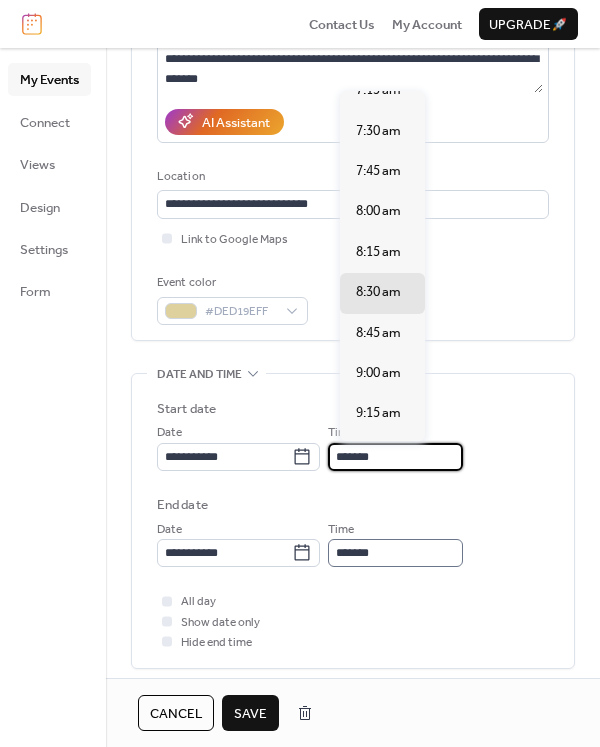 type on "*******" 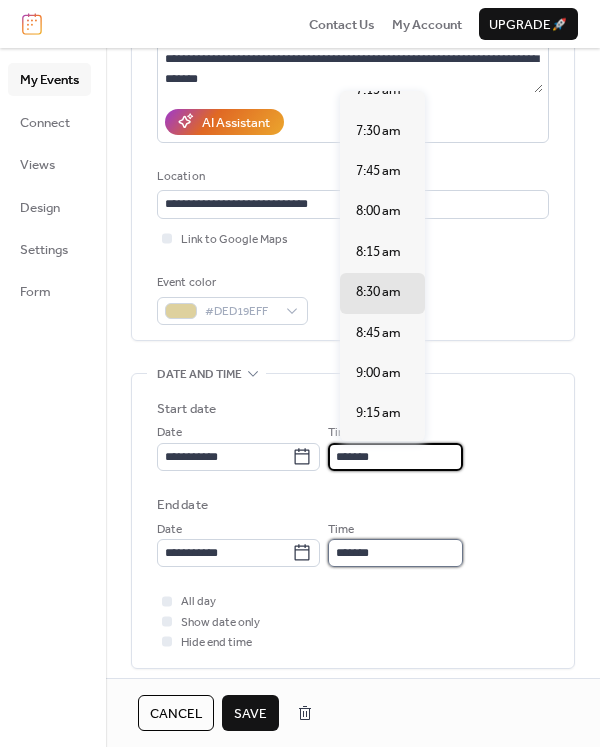 click on "*******" at bounding box center (395, 553) 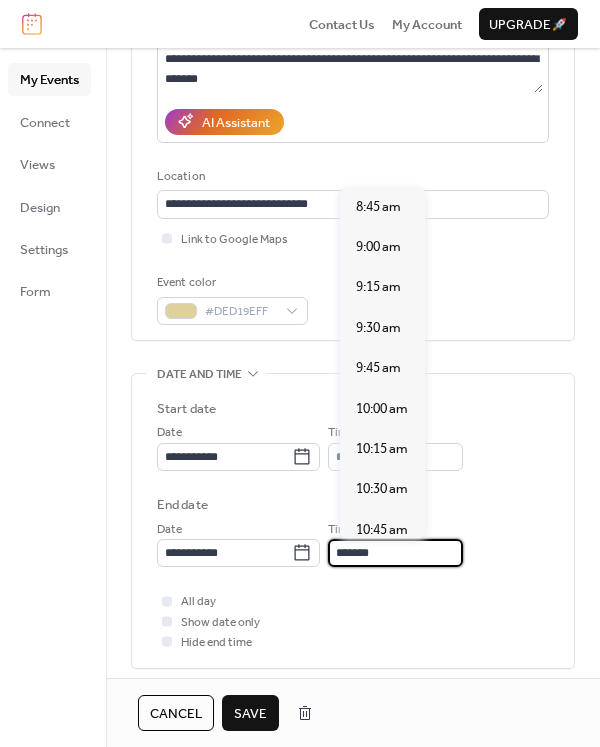 scroll, scrollTop: 1470, scrollLeft: 0, axis: vertical 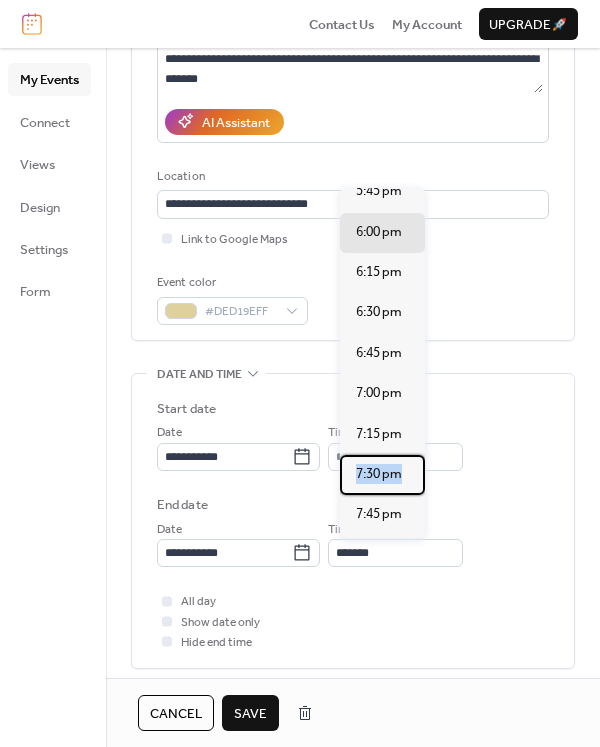 drag, startPoint x: 426, startPoint y: 435, endPoint x: 430, endPoint y: 400, distance: 35.22783 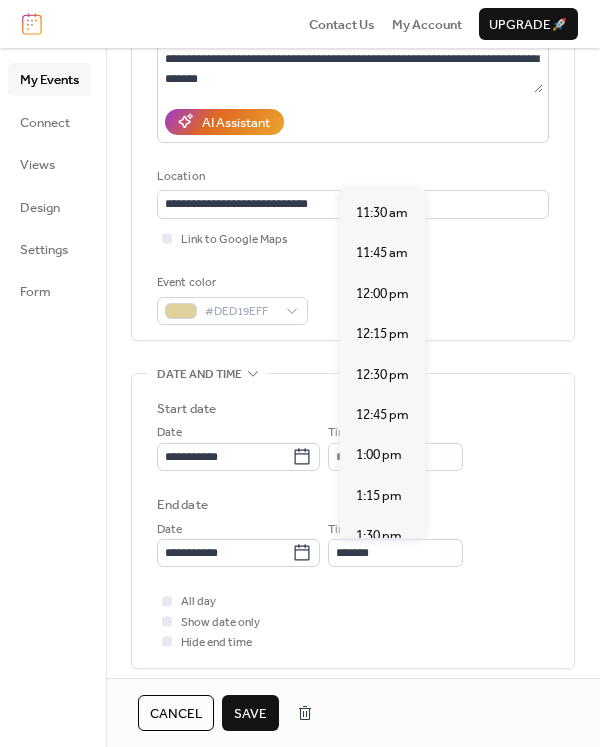 scroll, scrollTop: 364, scrollLeft: 0, axis: vertical 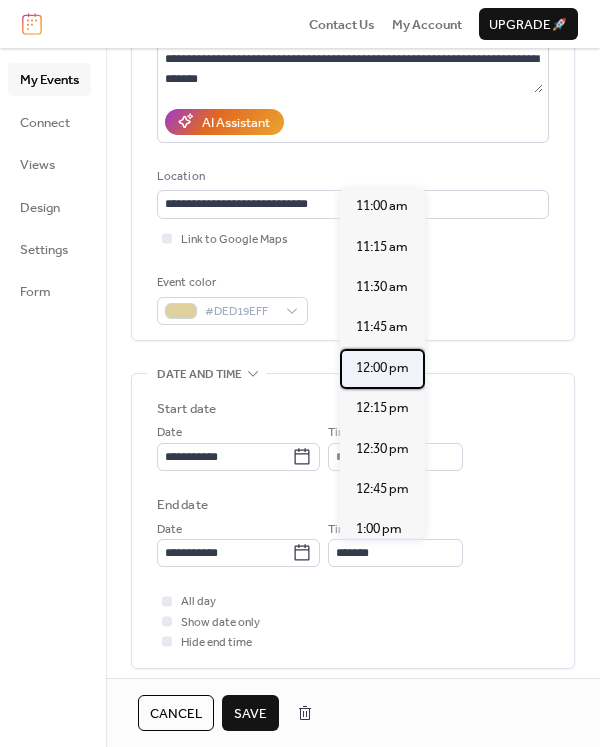 click on "12:00 pm" at bounding box center (382, 368) 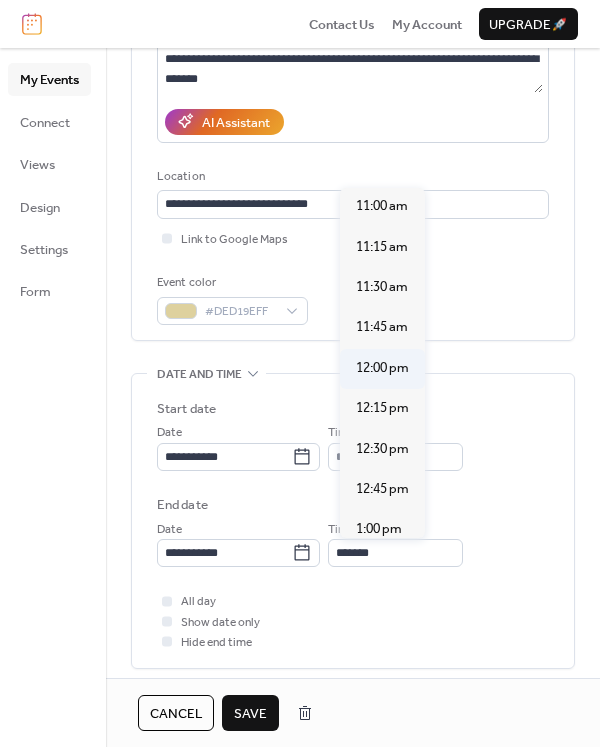 type on "********" 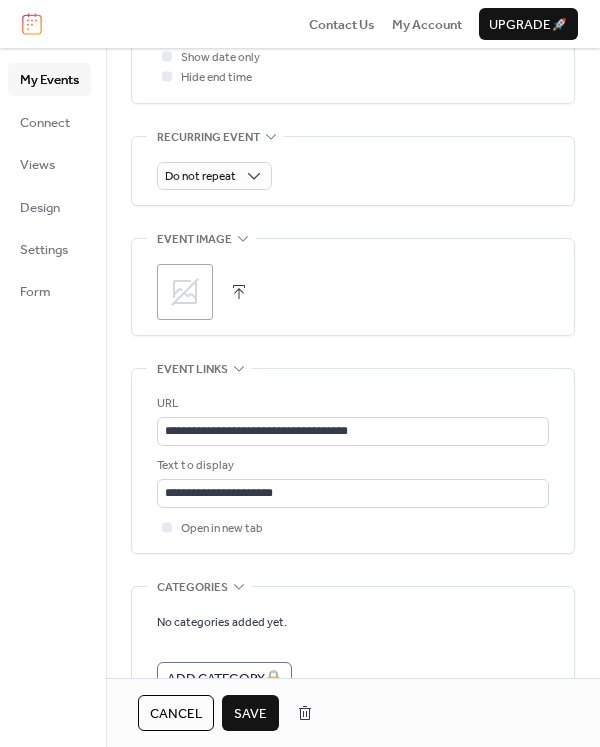 scroll, scrollTop: 874, scrollLeft: 0, axis: vertical 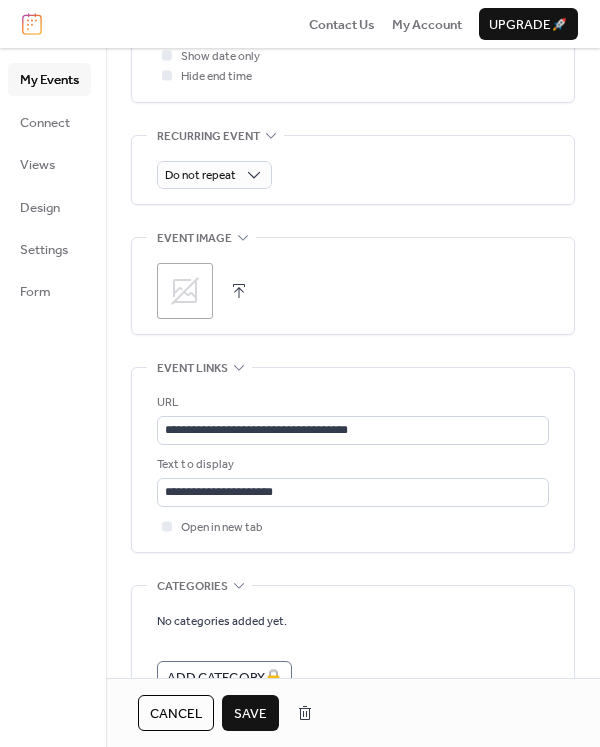 click on "Save" at bounding box center [250, 714] 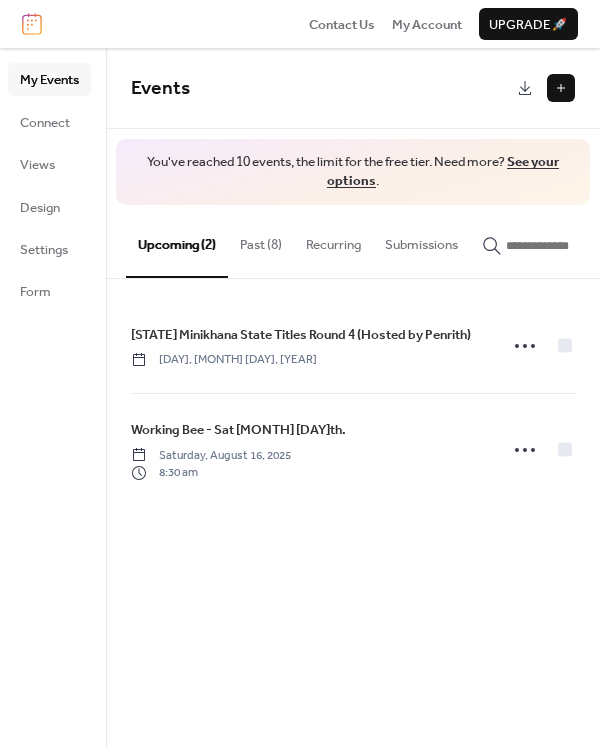 click on "Past (8)" at bounding box center [261, 240] 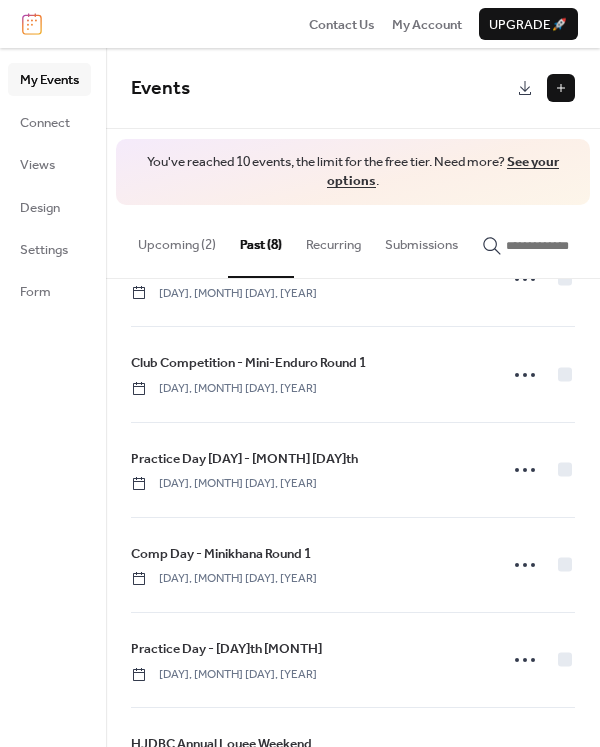 scroll, scrollTop: 167, scrollLeft: 0, axis: vertical 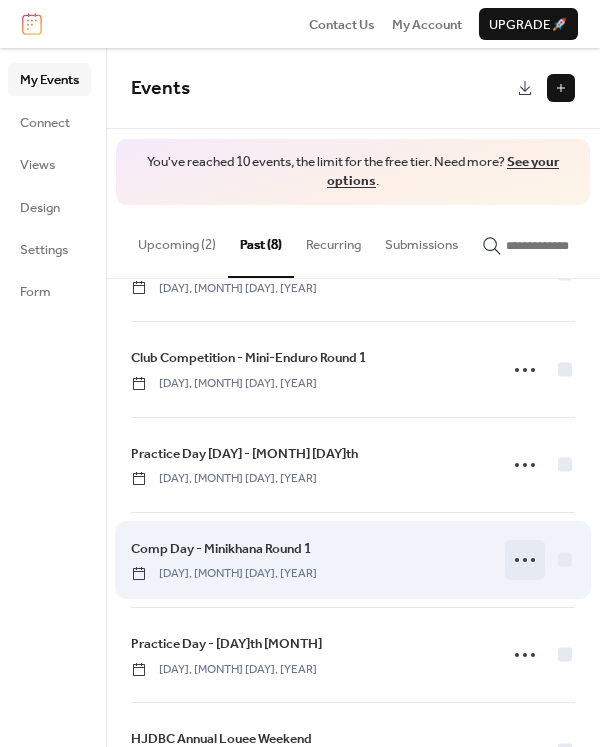 click 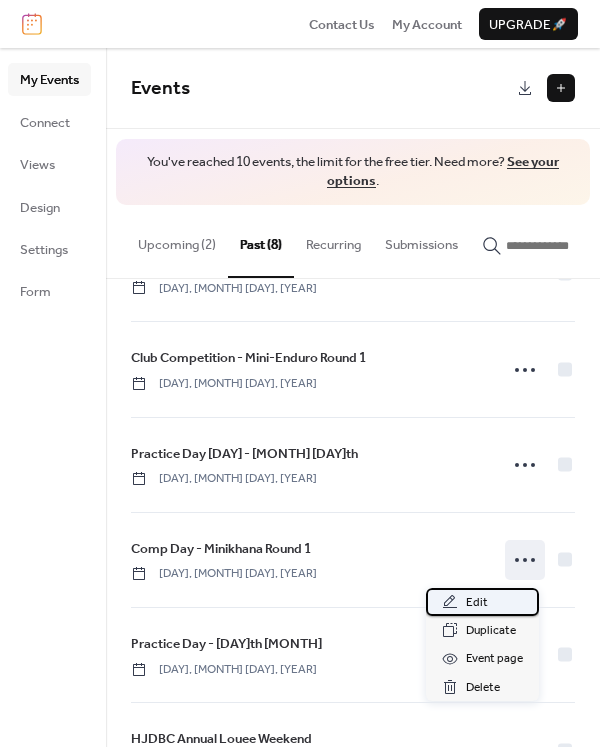click on "Edit" at bounding box center [477, 603] 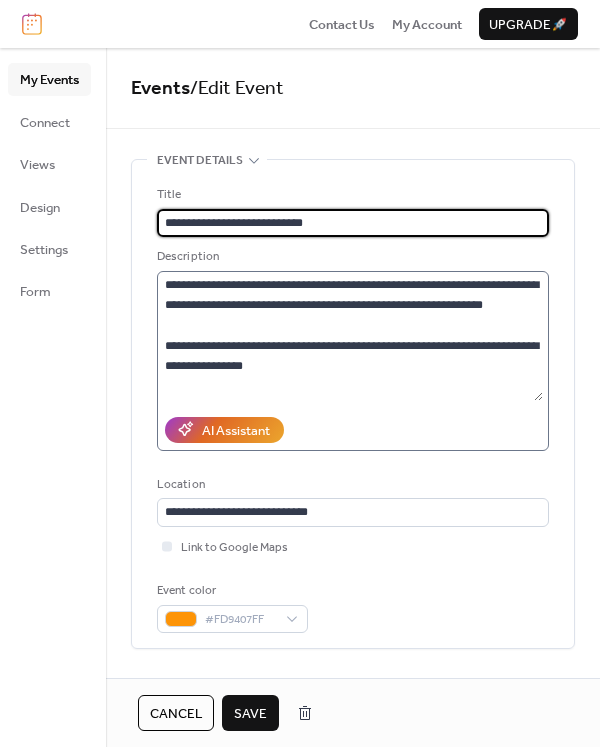 type on "**********" 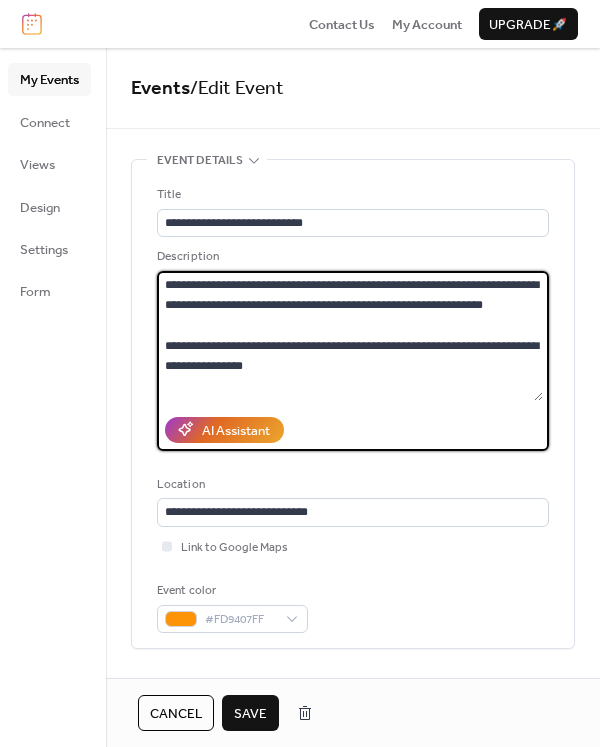 scroll, scrollTop: 40, scrollLeft: 0, axis: vertical 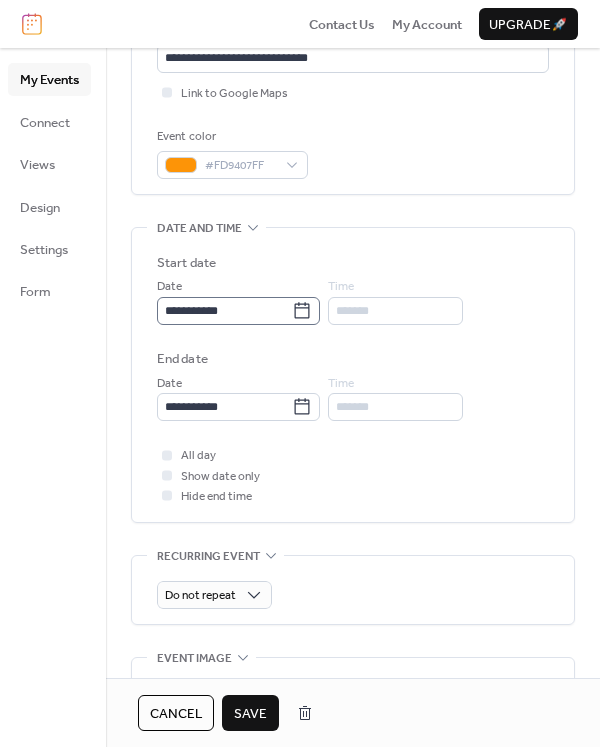 click 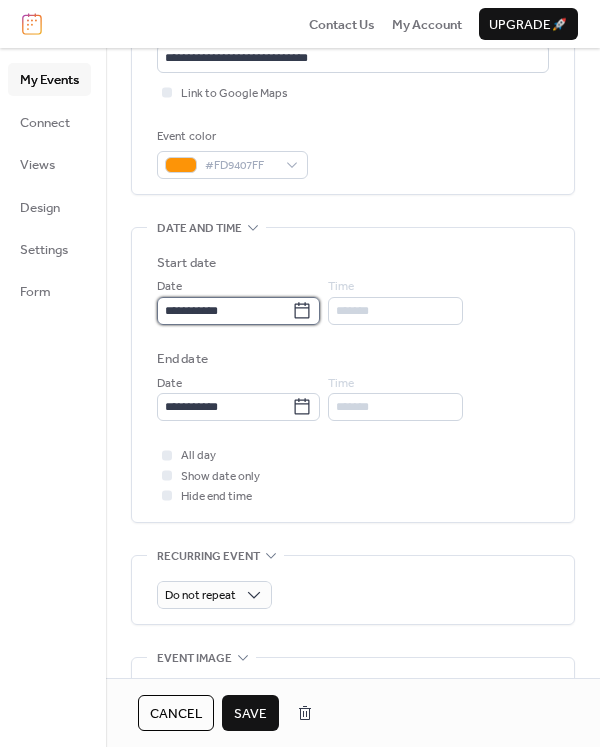 click on "**********" at bounding box center [224, 311] 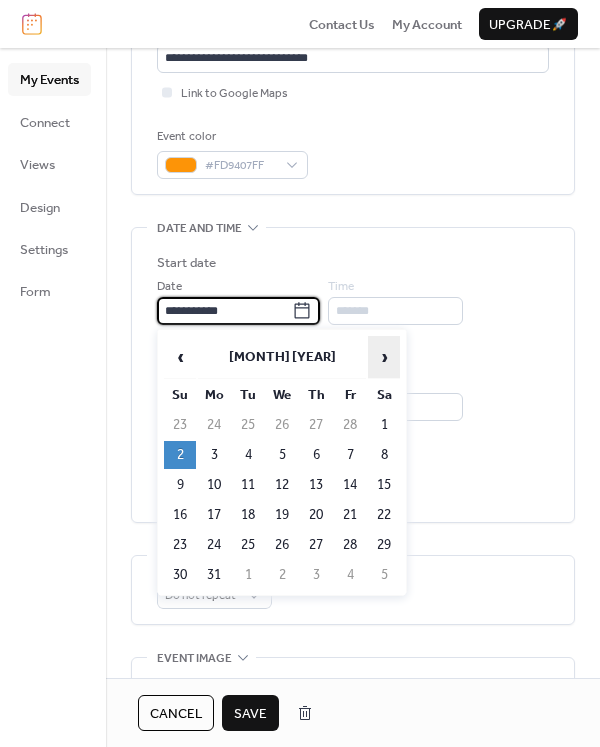 click on "›" at bounding box center (384, 357) 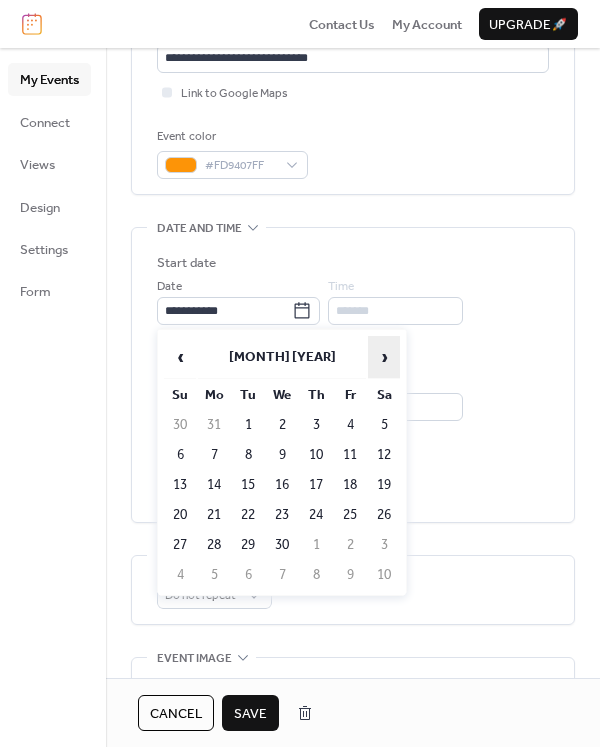 click on "›" at bounding box center [384, 357] 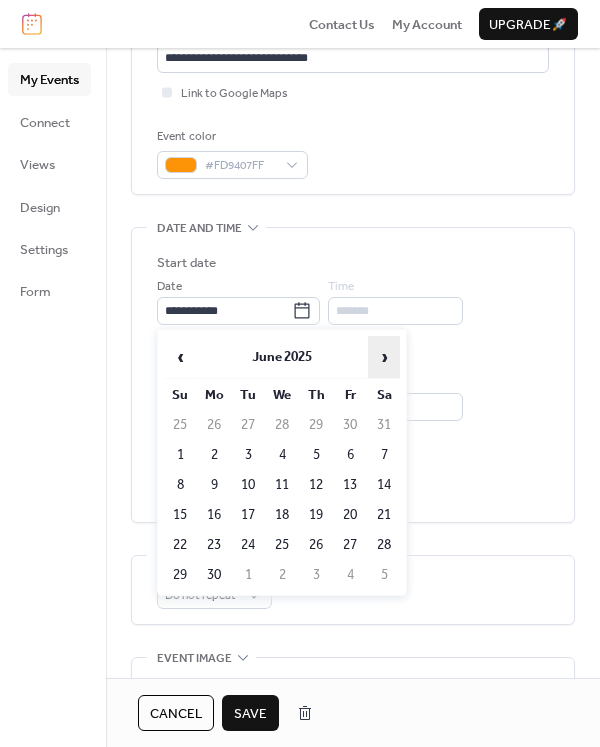 click on "›" at bounding box center [384, 357] 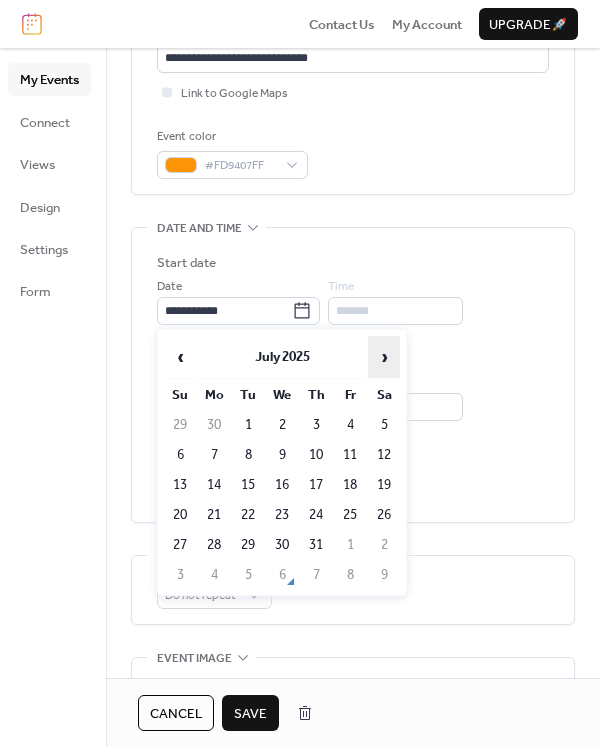 click on "›" at bounding box center [384, 357] 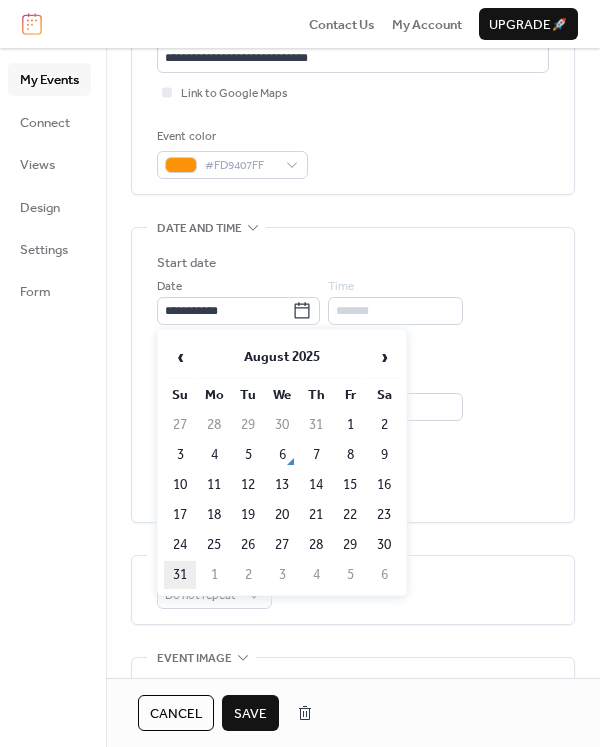 click on "31" at bounding box center (180, 575) 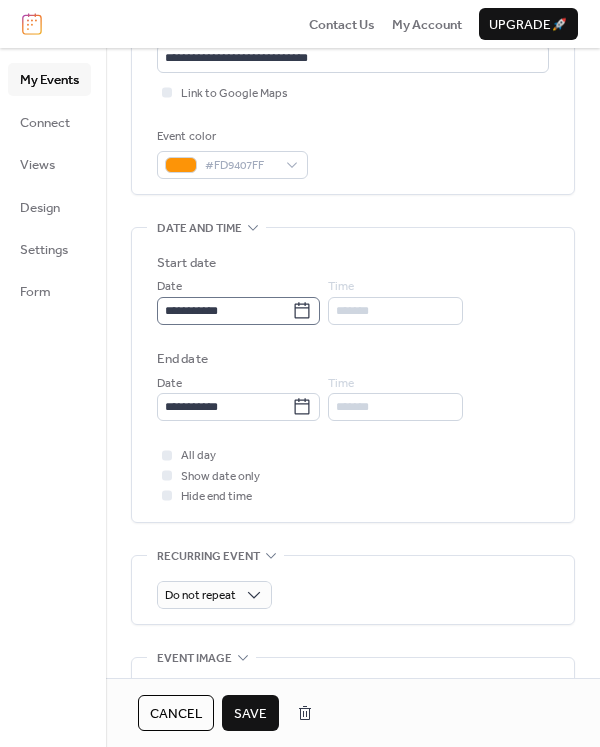 click 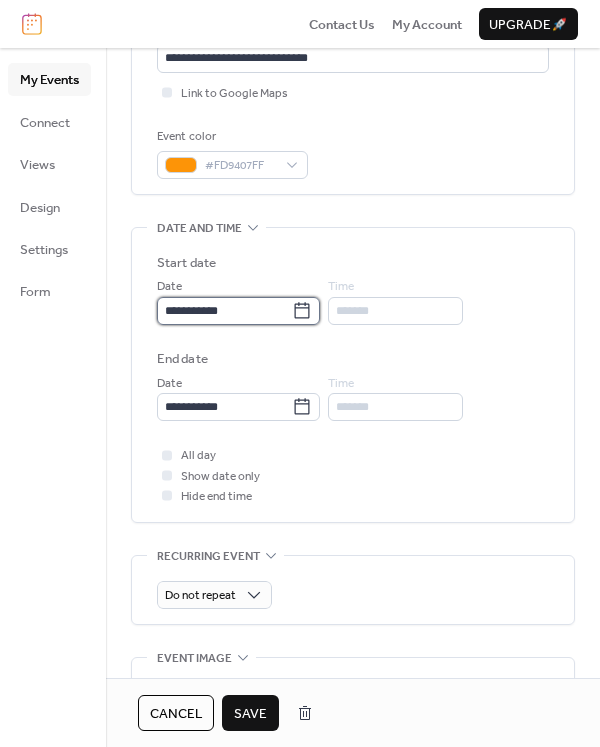 click on "**********" at bounding box center [224, 311] 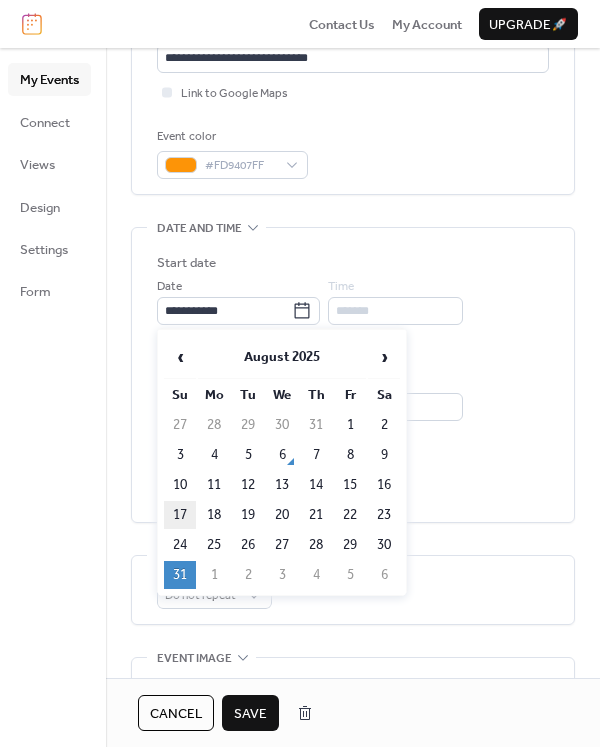 click on "17" at bounding box center [180, 515] 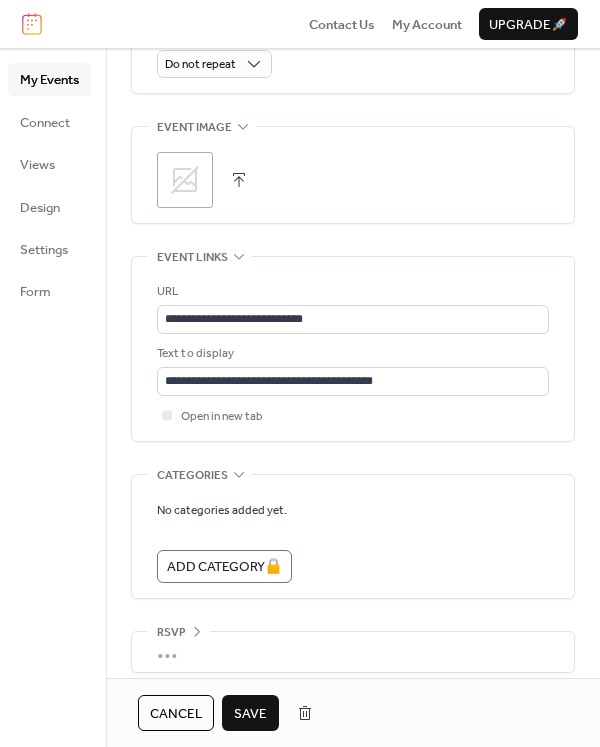 scroll, scrollTop: 994, scrollLeft: 0, axis: vertical 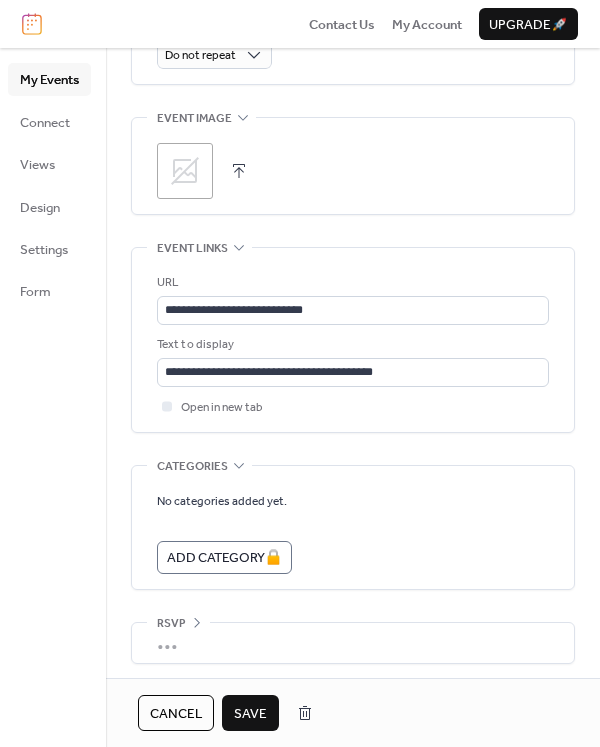 click on "Save" at bounding box center (250, 714) 